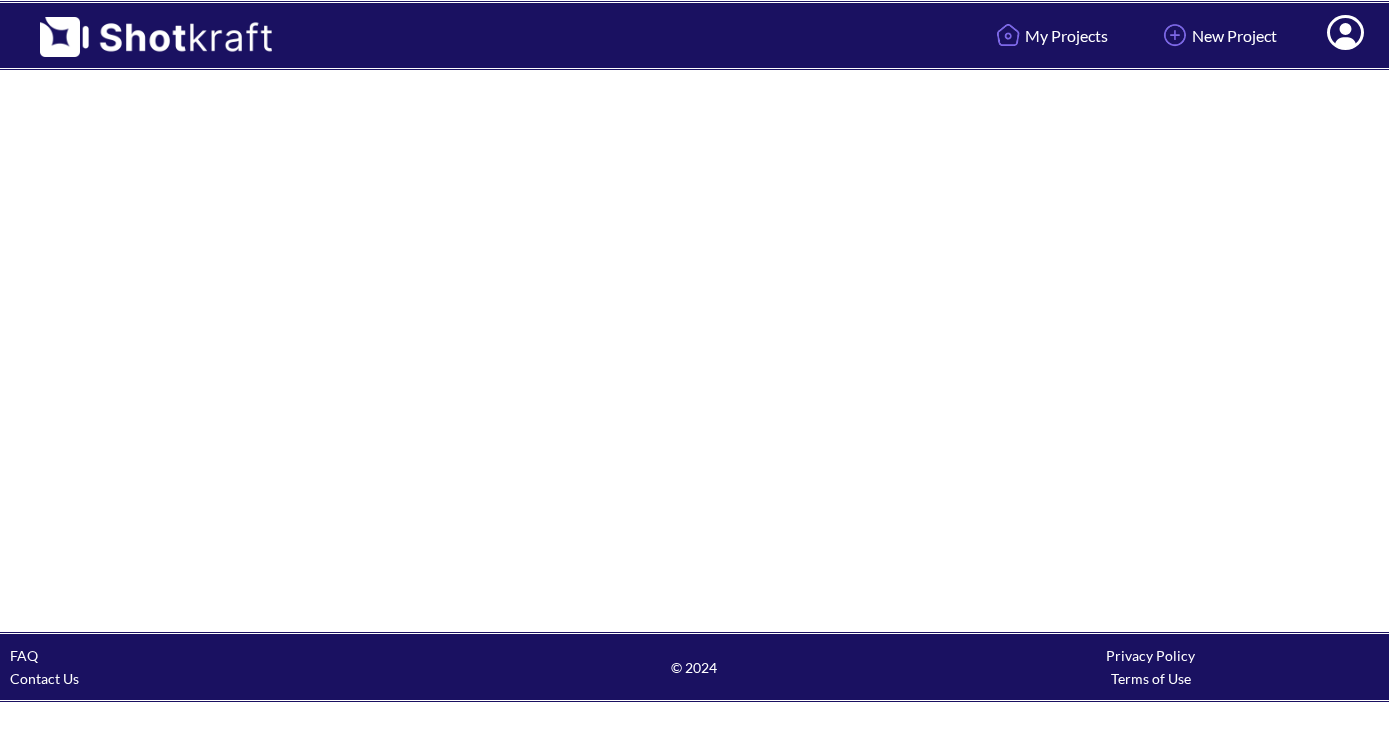 scroll, scrollTop: 0, scrollLeft: 0, axis: both 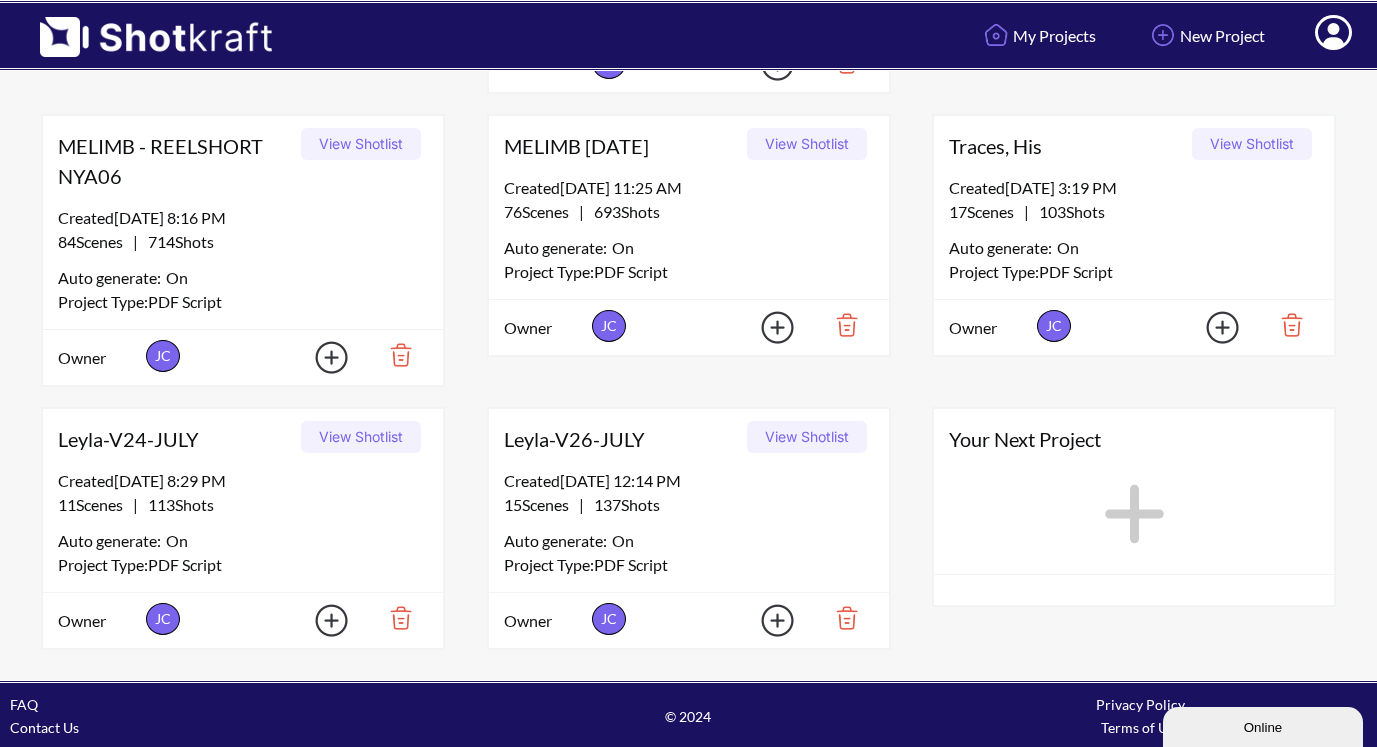 click on "View Shotlist" at bounding box center (807, 437) 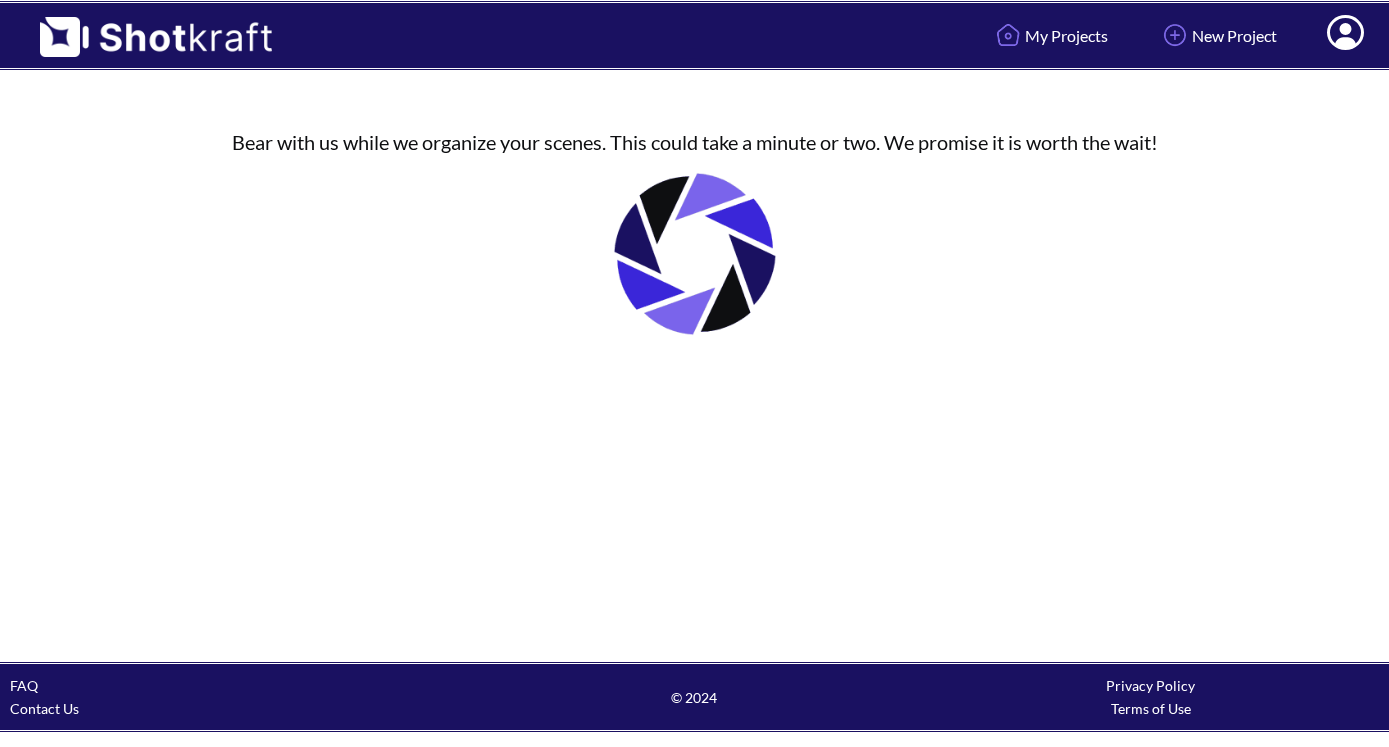 scroll, scrollTop: 0, scrollLeft: 0, axis: both 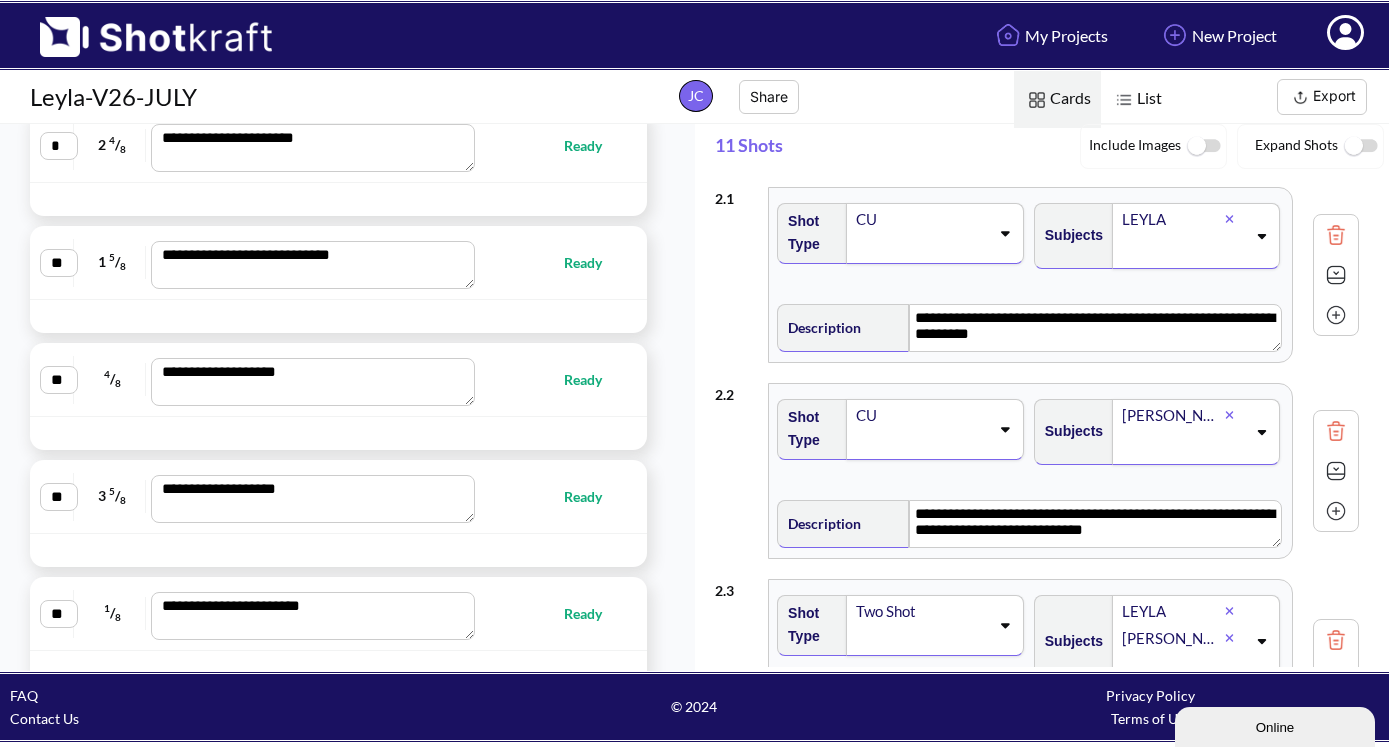 click at bounding box center [338, 316] 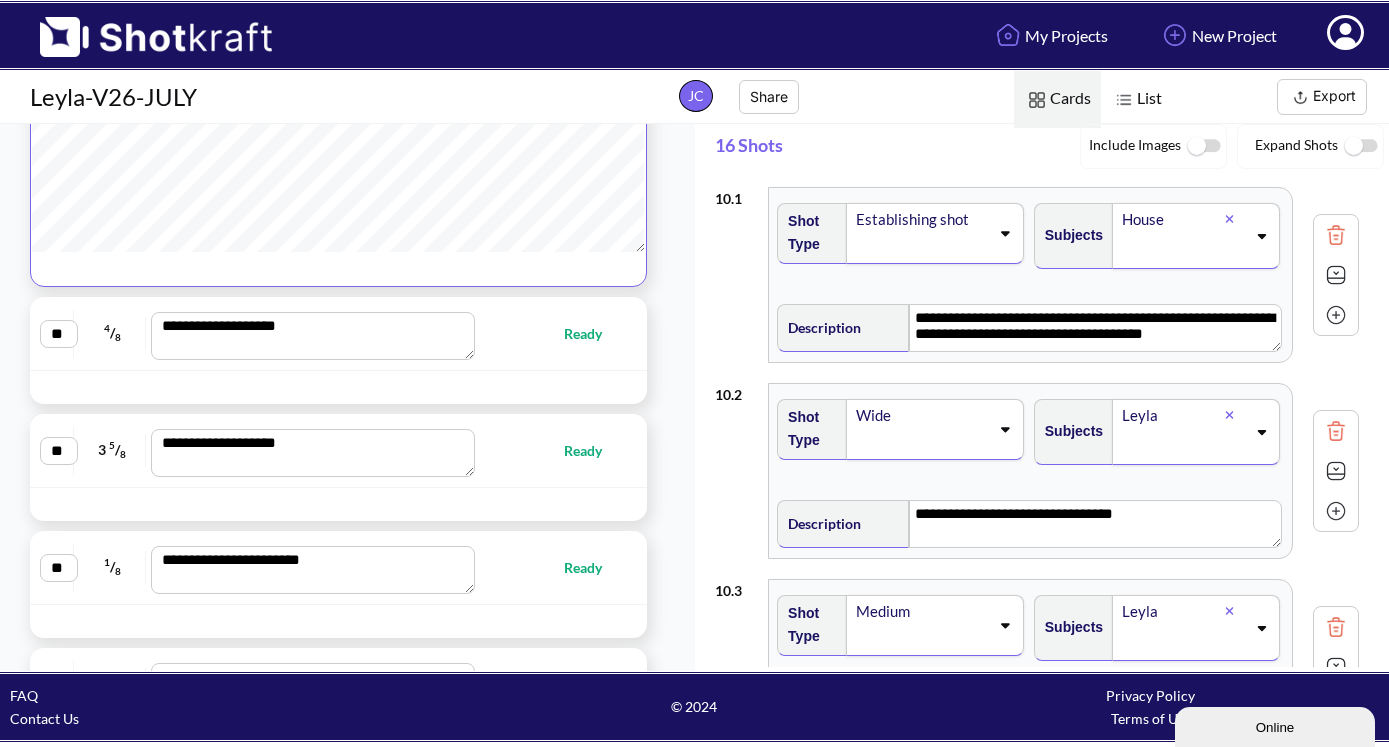scroll, scrollTop: 62, scrollLeft: 0, axis: vertical 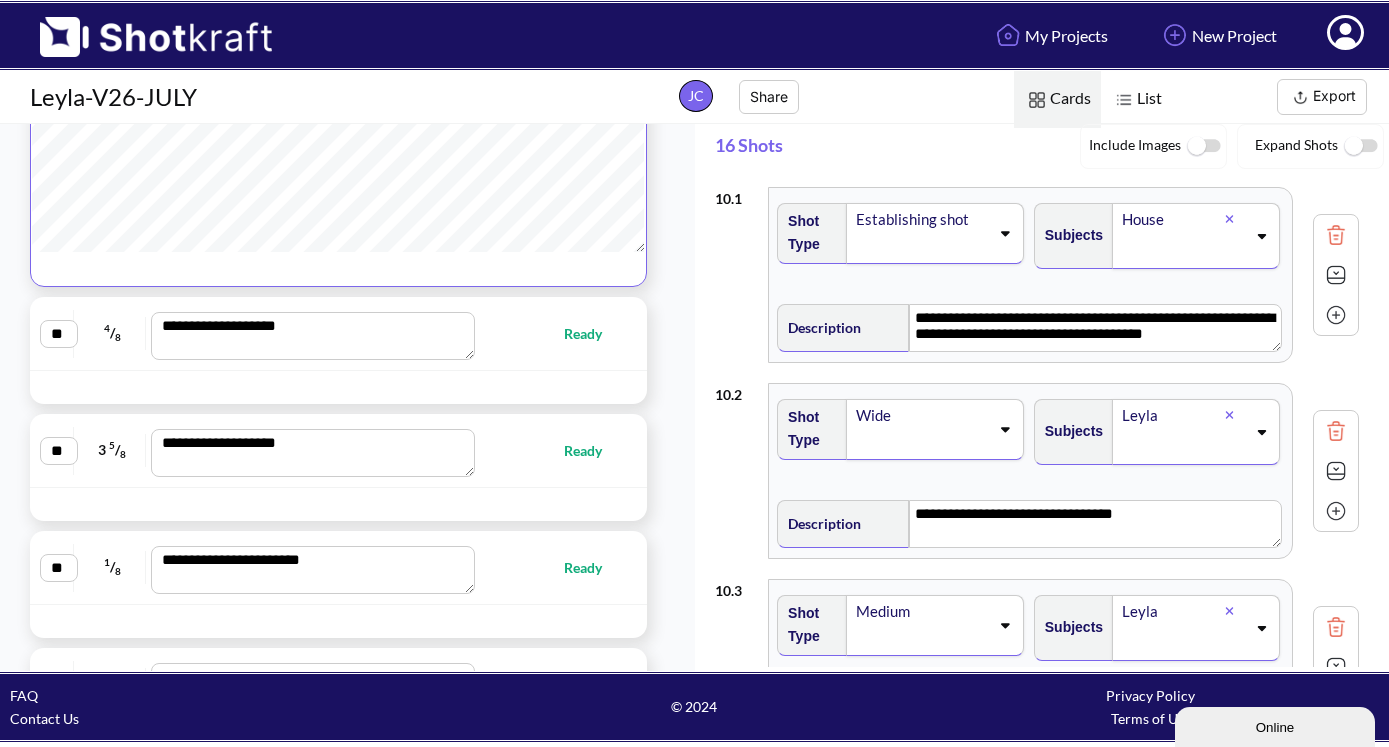 click on "Ready" at bounding box center (551, 333) 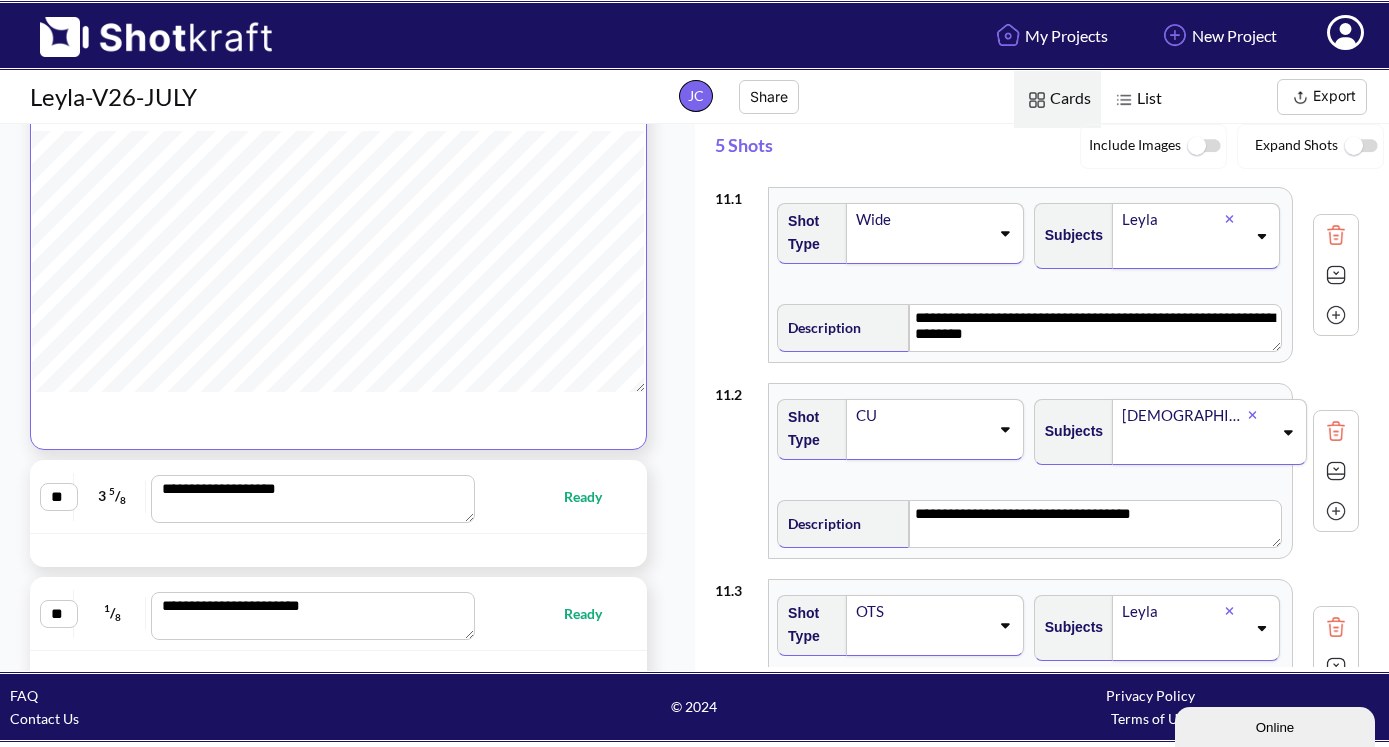 click on "**********" at bounding box center [338, 497] 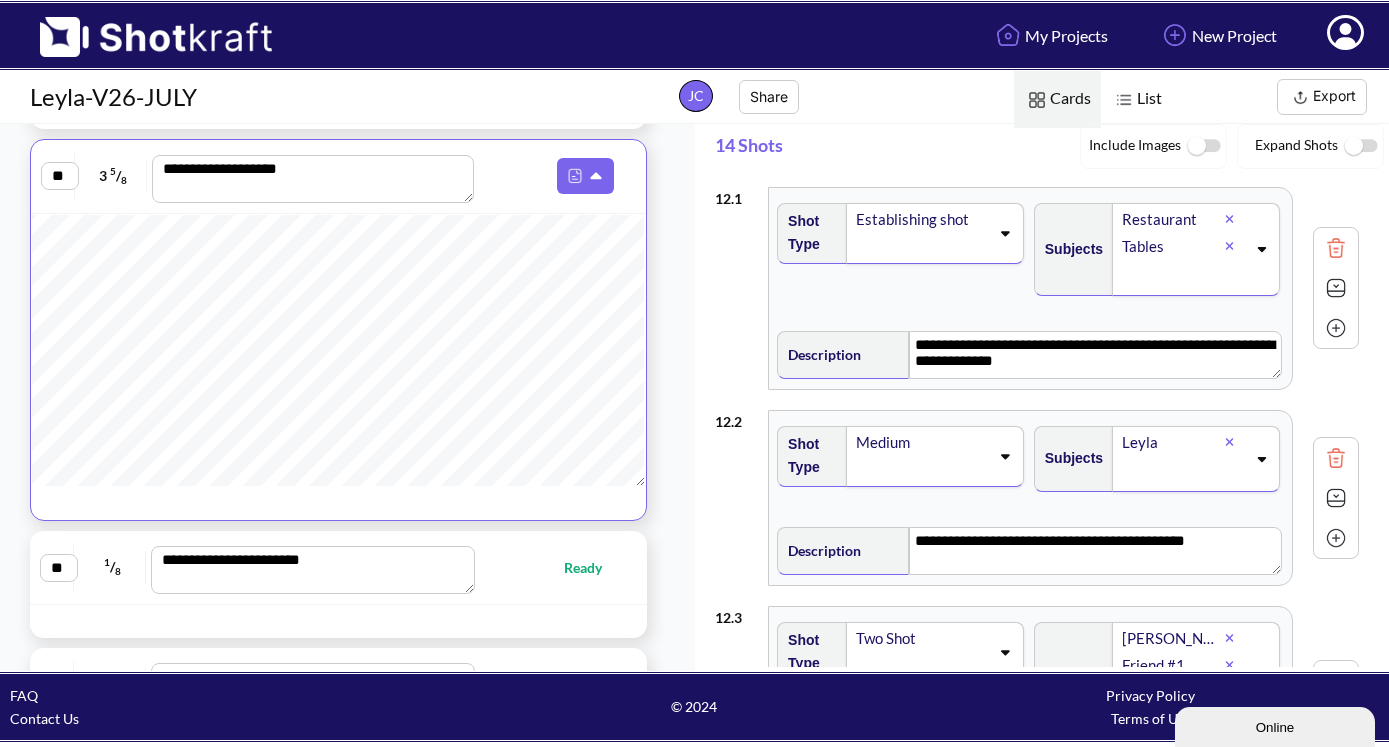 scroll, scrollTop: 451, scrollLeft: 0, axis: vertical 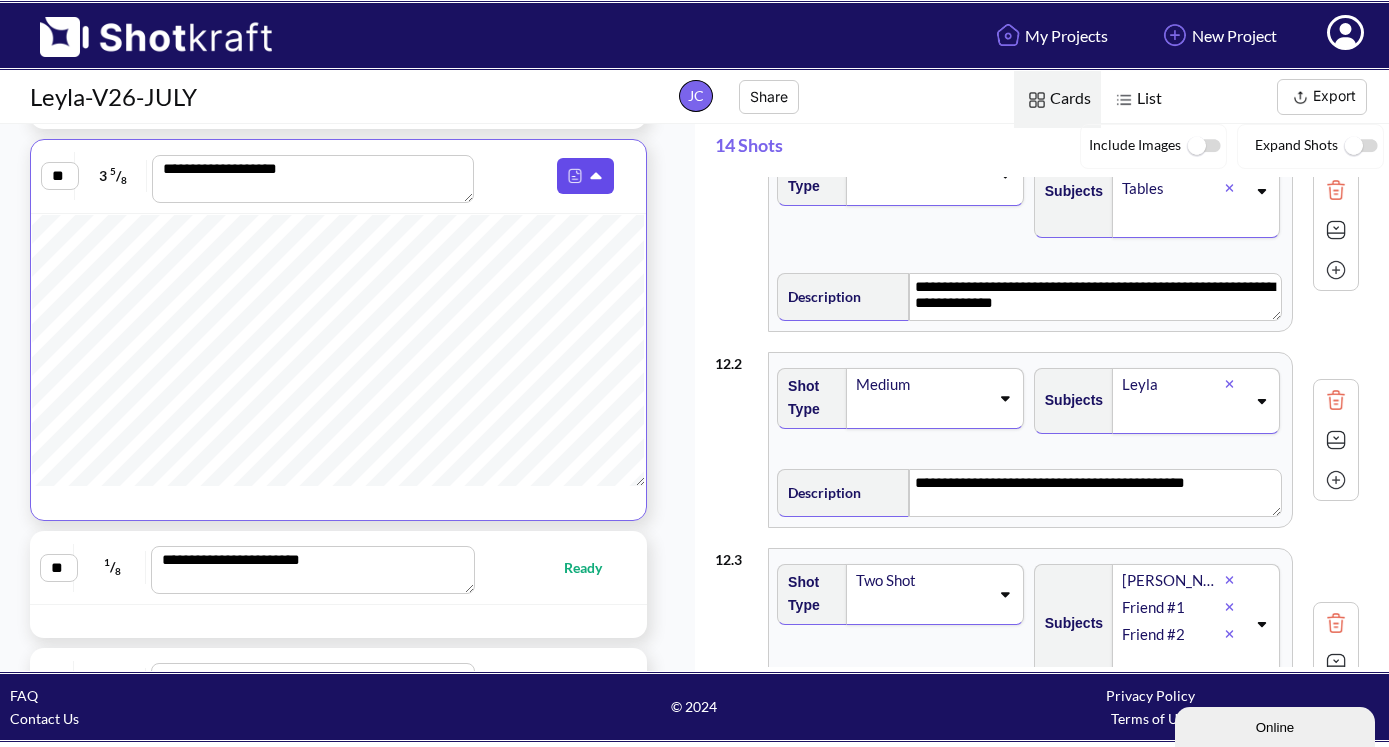 click 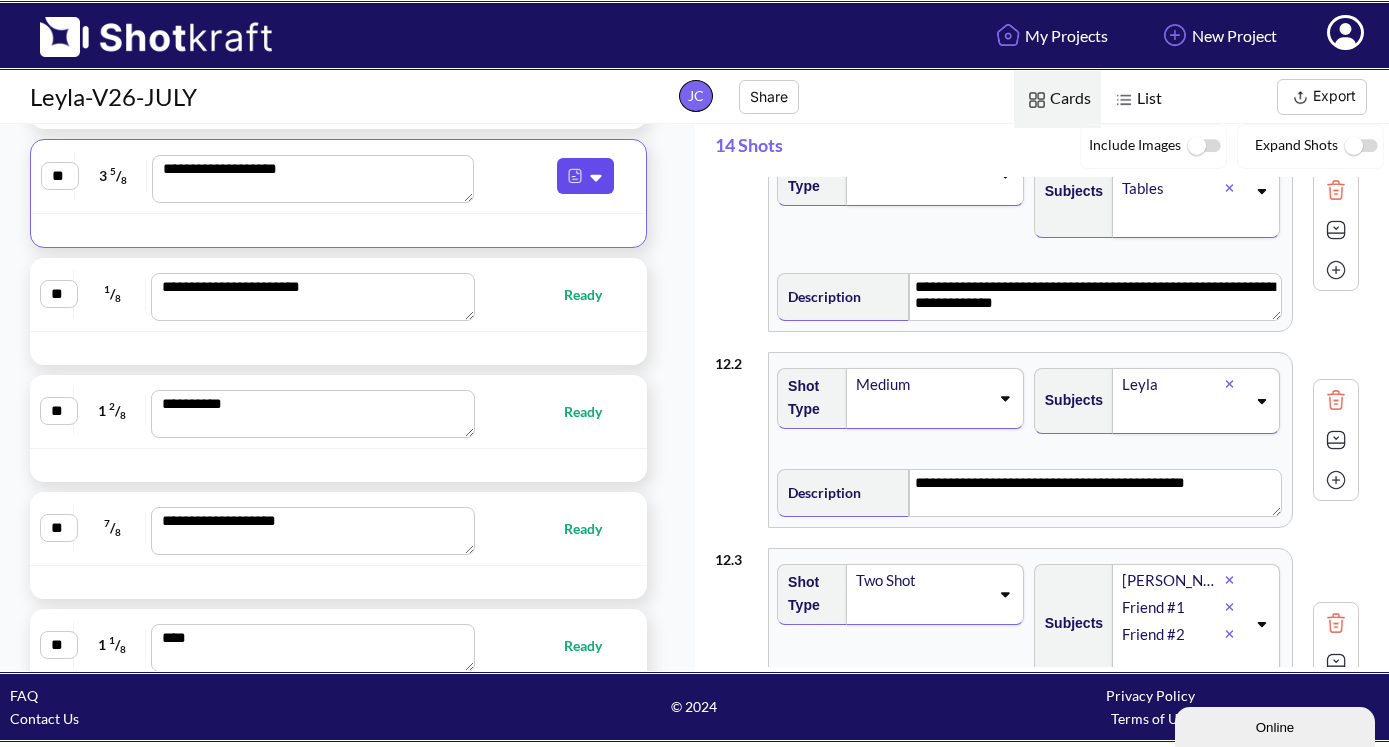 click 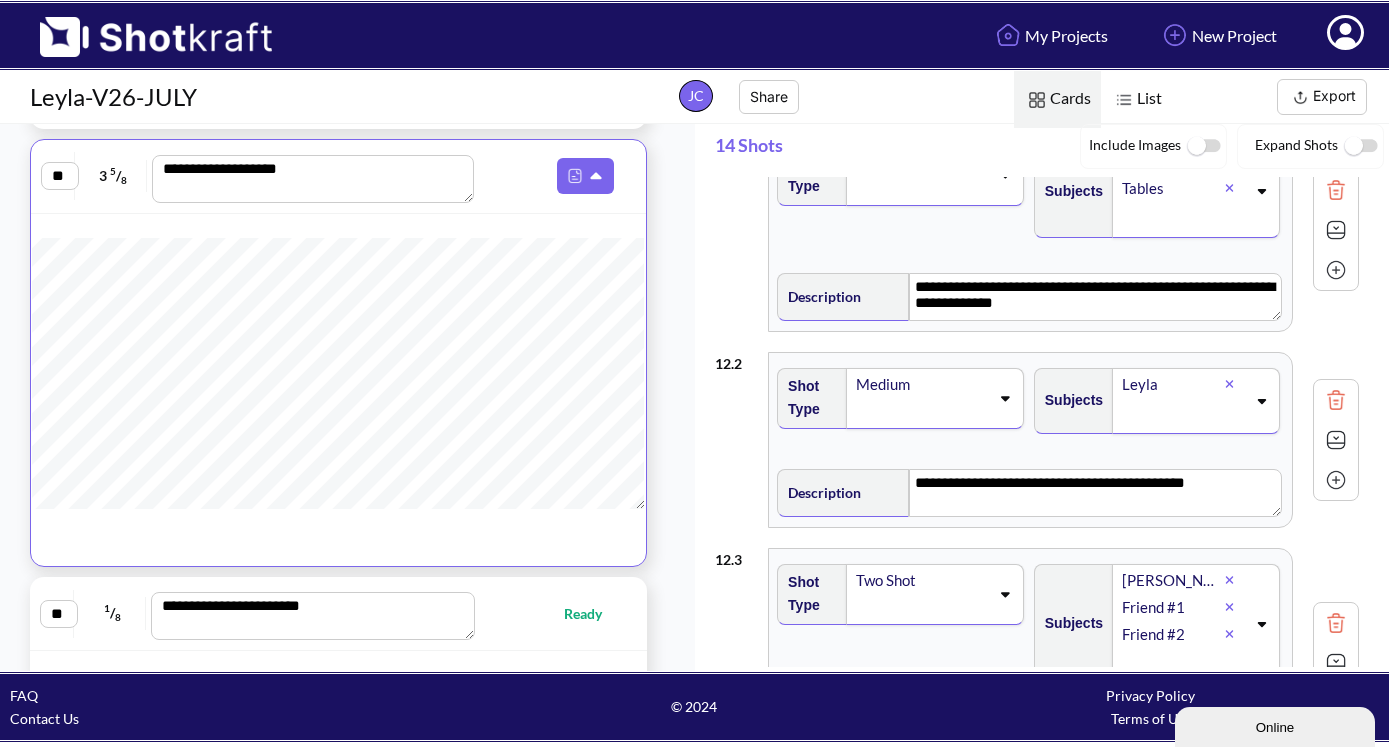 scroll, scrollTop: 1245, scrollLeft: 0, axis: vertical 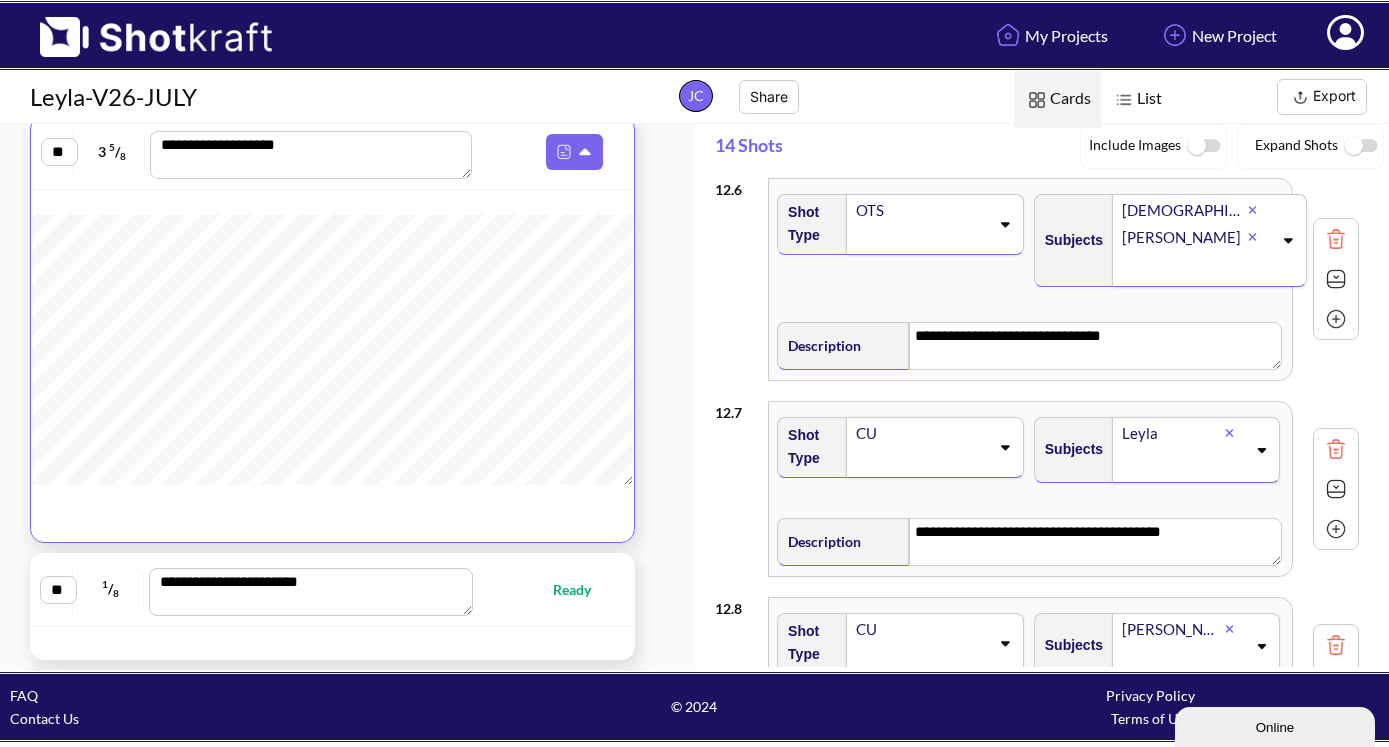 click at bounding box center (1124, 100) 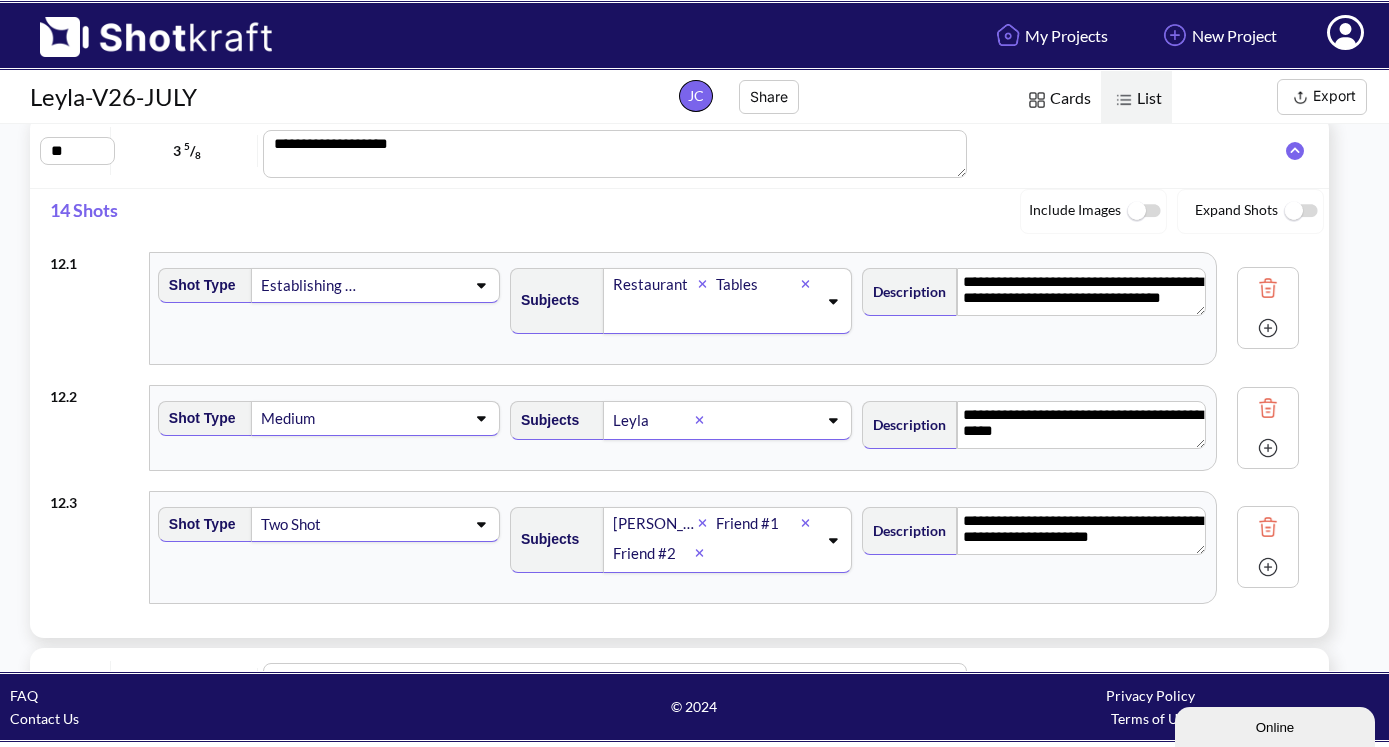 click on "Cards" at bounding box center [1057, 99] 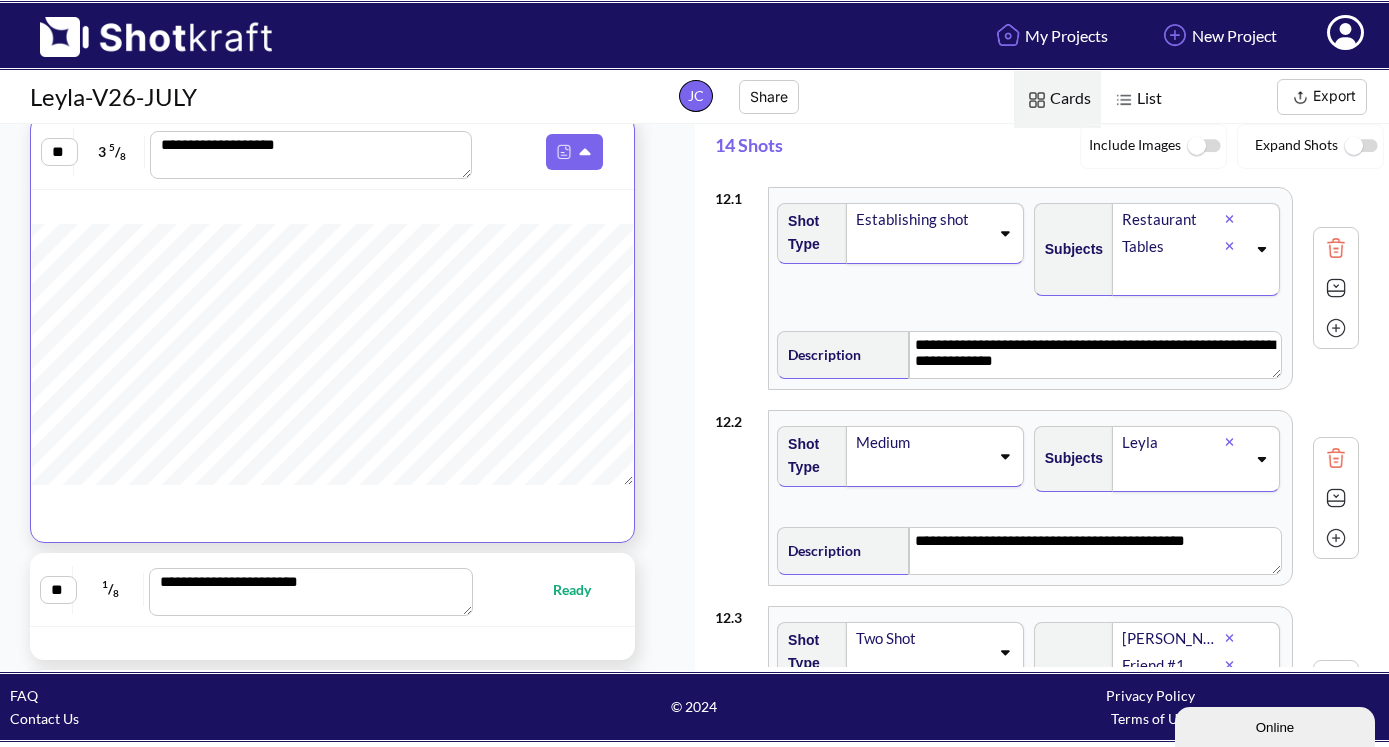 click at bounding box center (1203, 146) 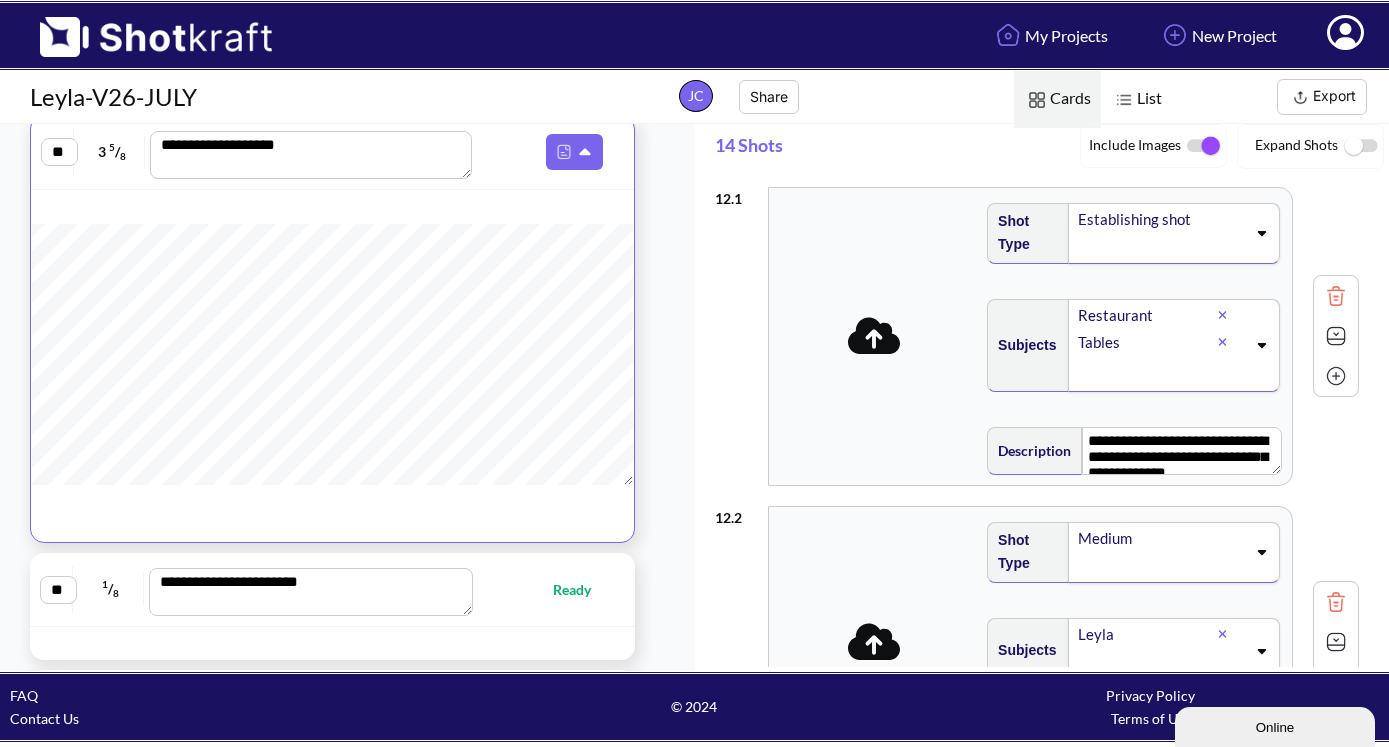 click at bounding box center [1203, 146] 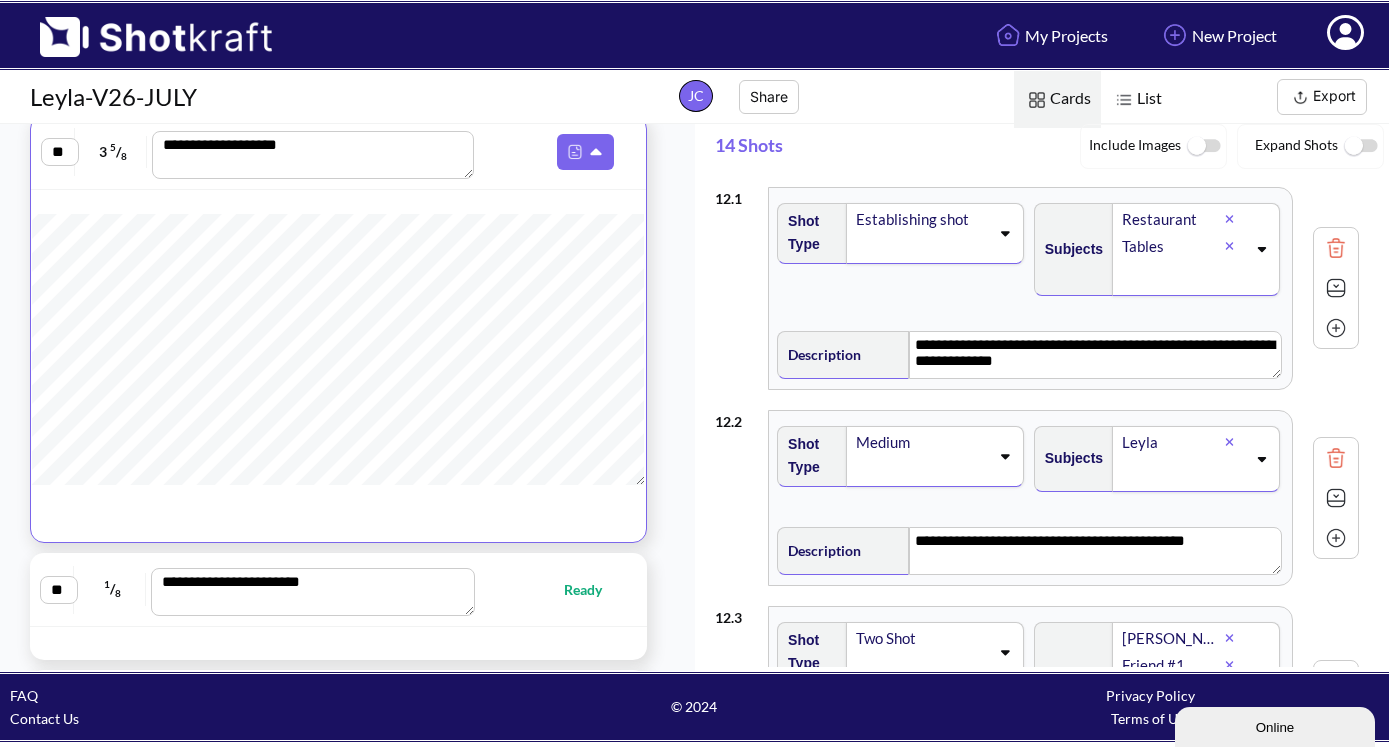 scroll, scrollTop: 387, scrollLeft: 0, axis: vertical 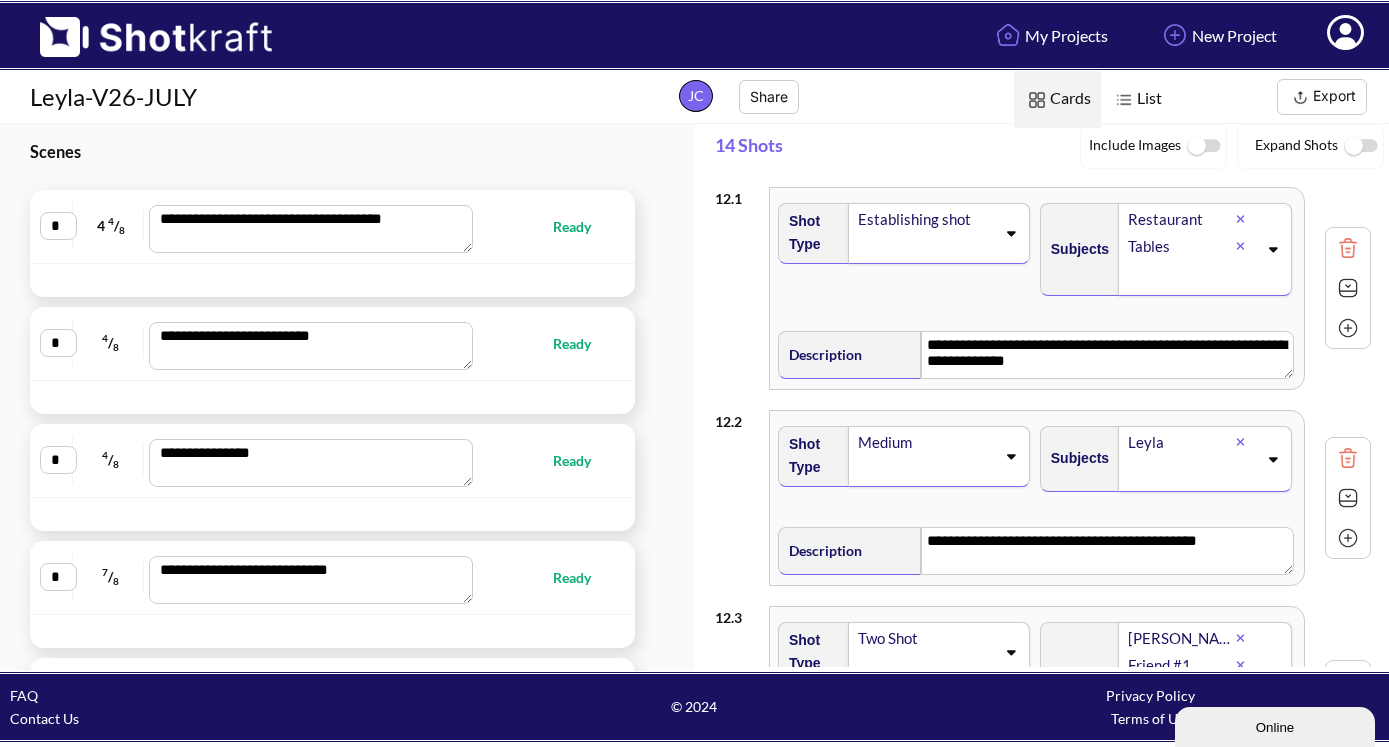 click at bounding box center [1348, 288] 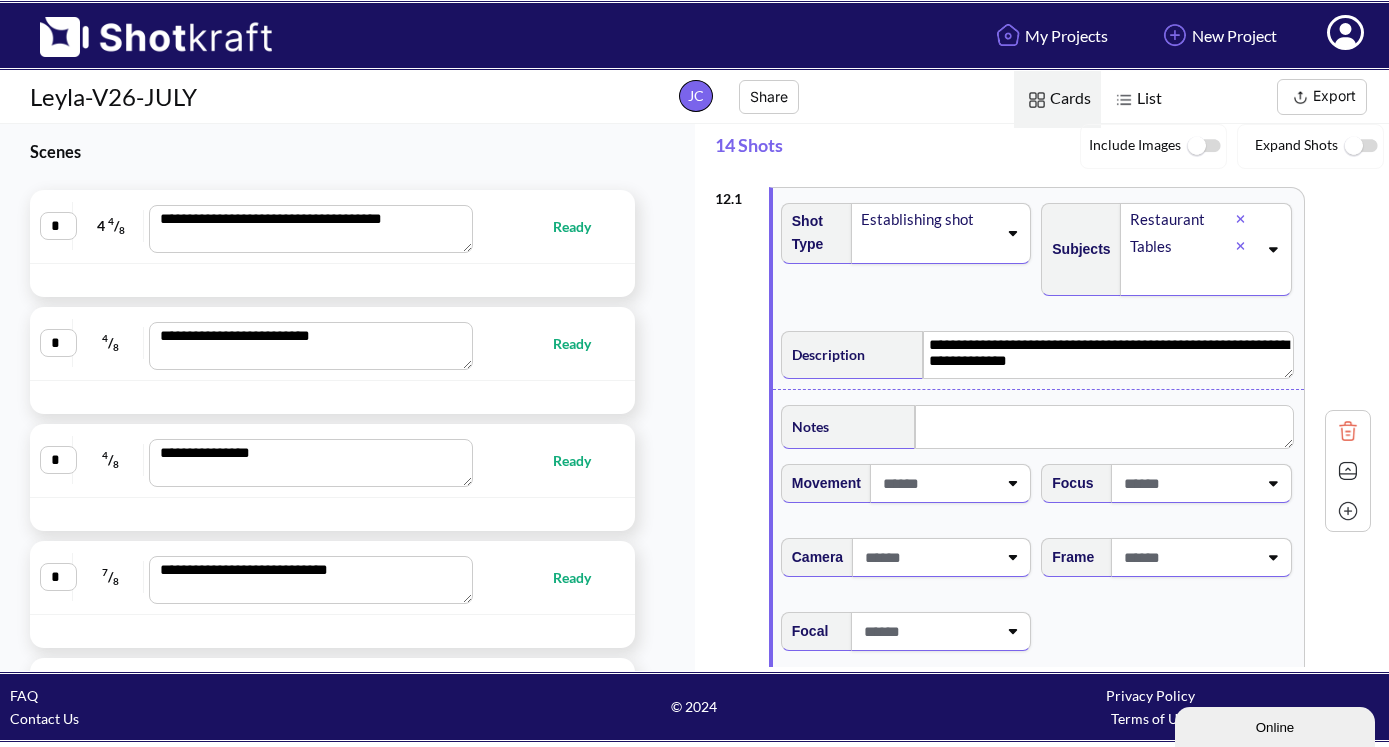 scroll, scrollTop: 0, scrollLeft: 0, axis: both 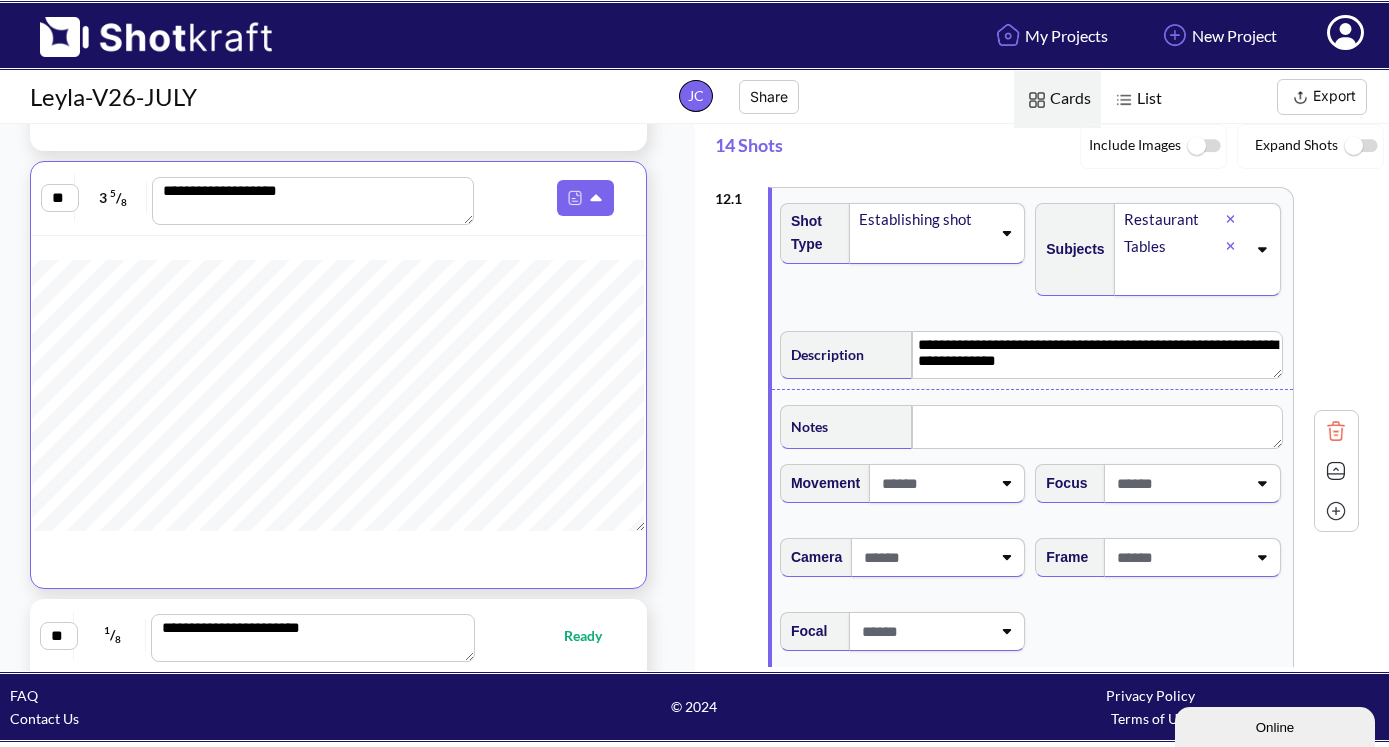 click at bounding box center [551, 198] 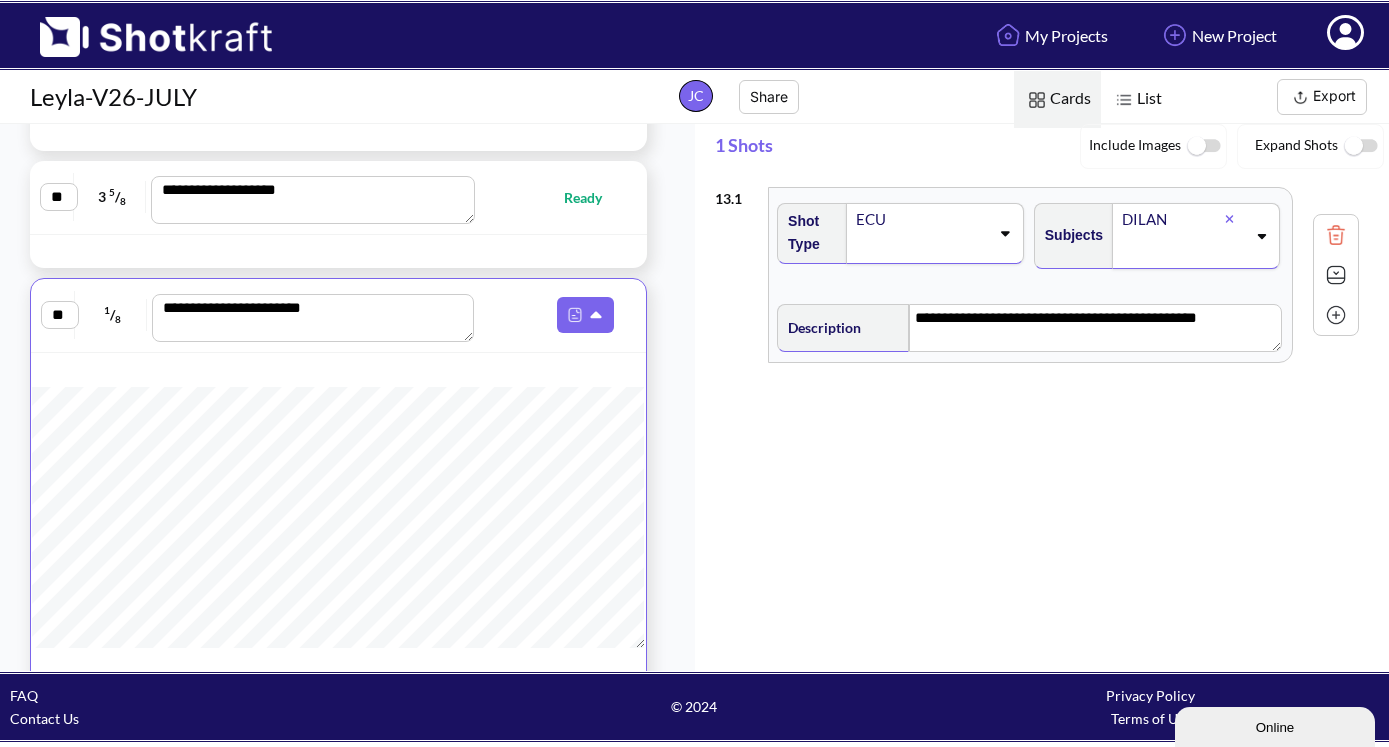 click on "Ready" at bounding box center [551, 197] 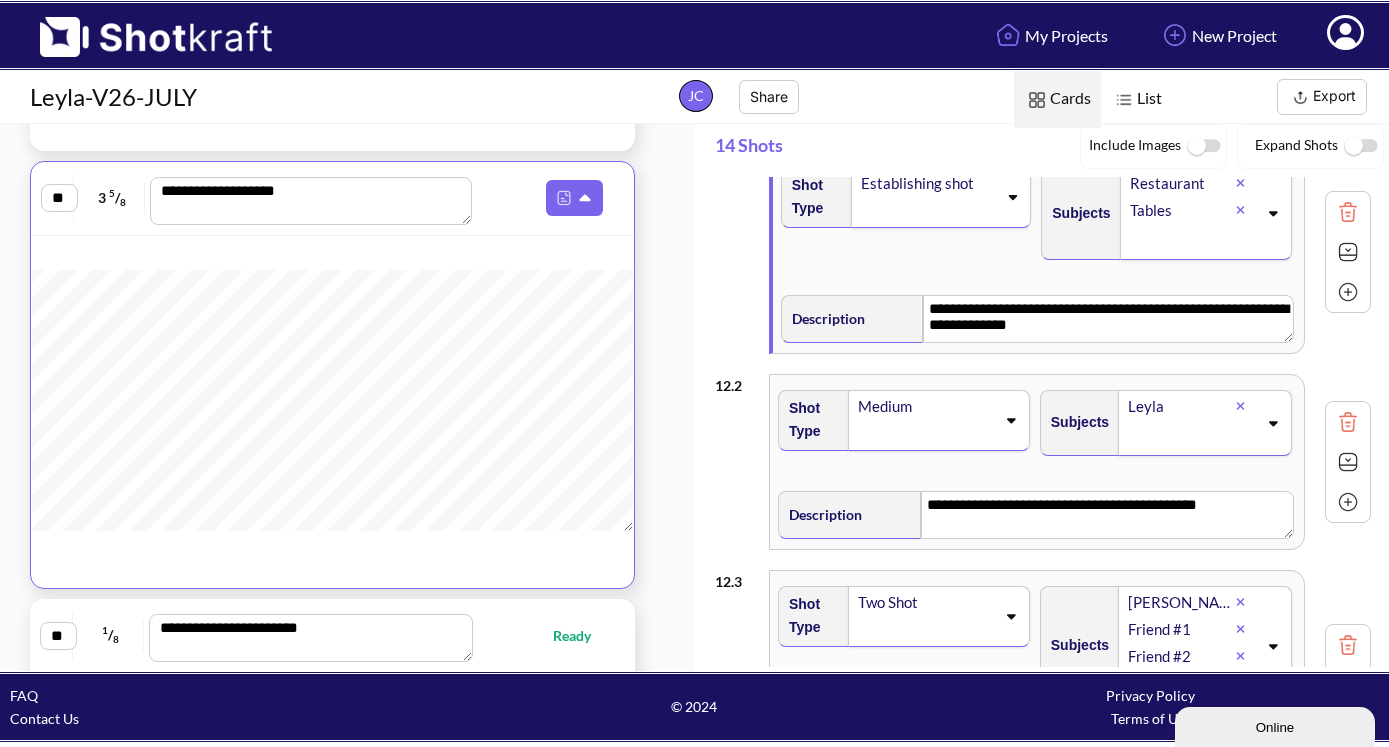 scroll, scrollTop: 51, scrollLeft: 0, axis: vertical 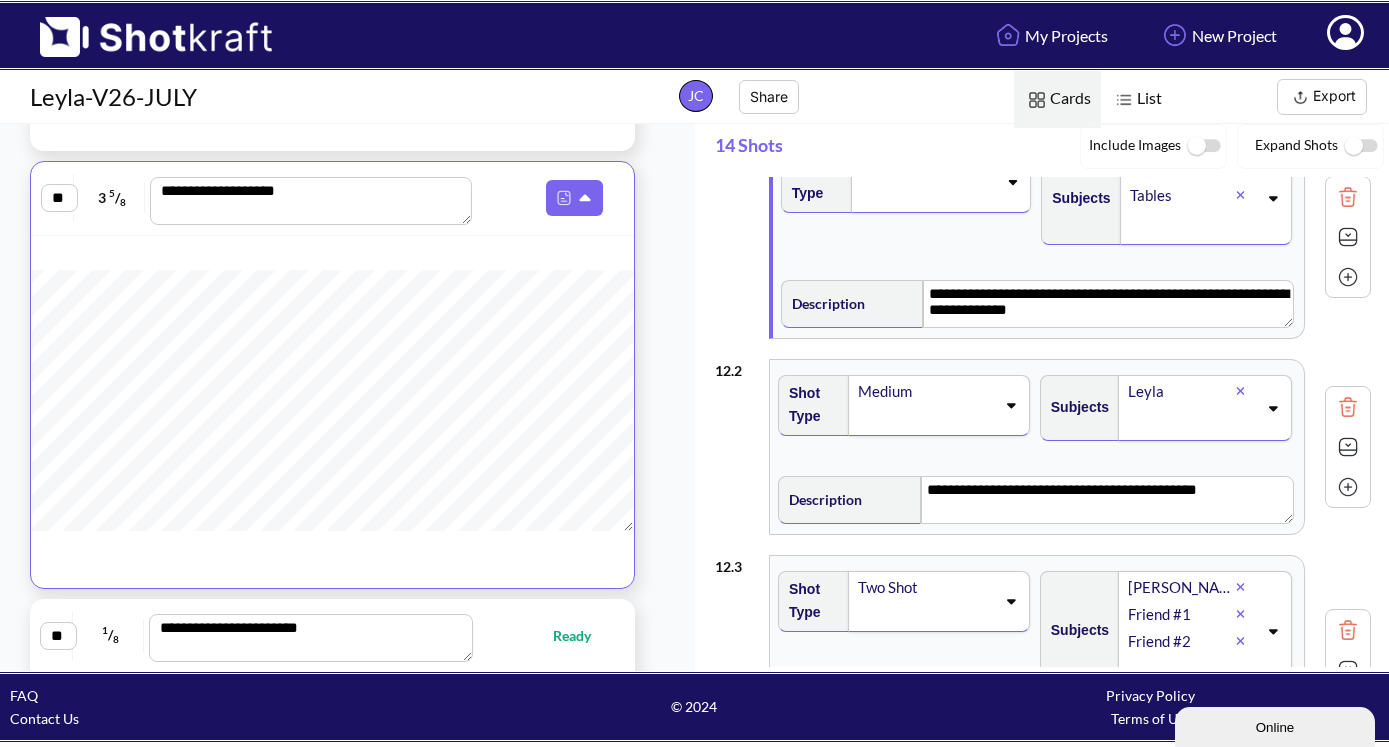 click at bounding box center [1348, 237] 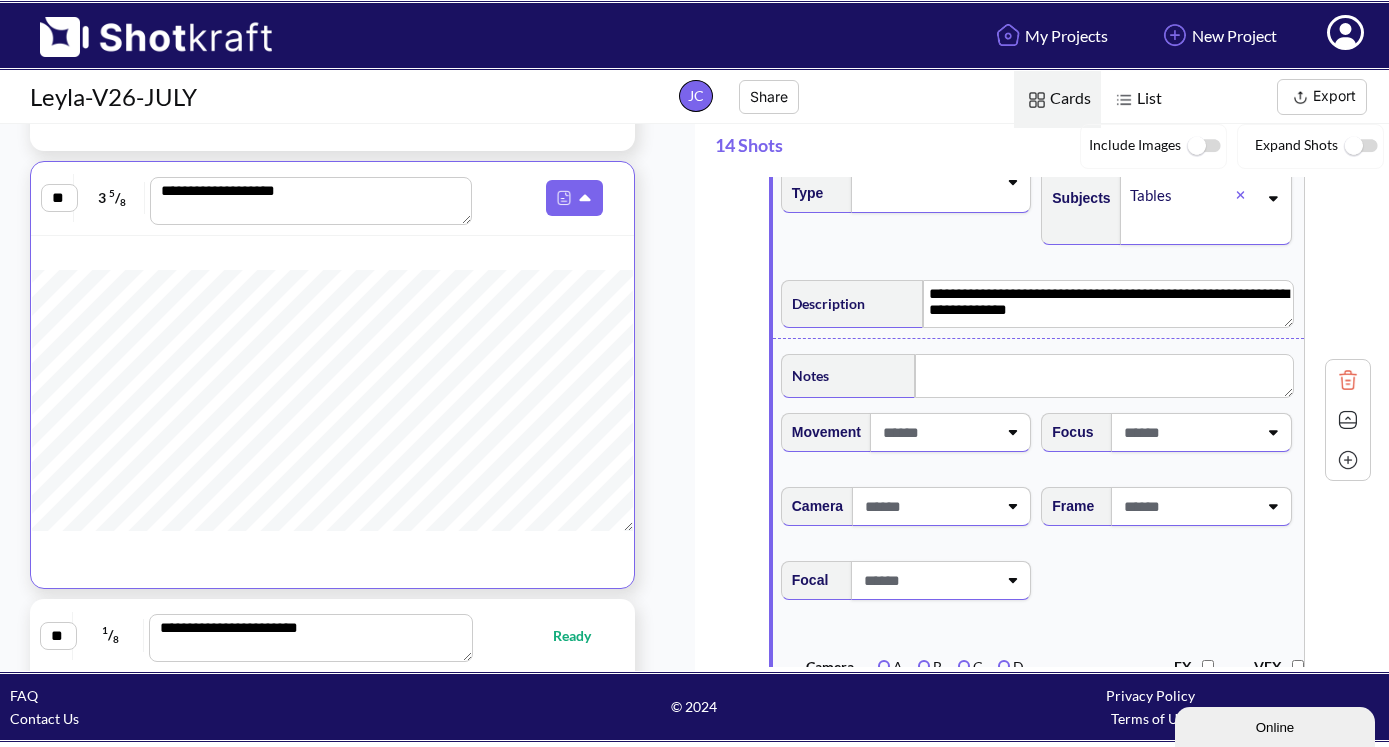 click at bounding box center [1348, 420] 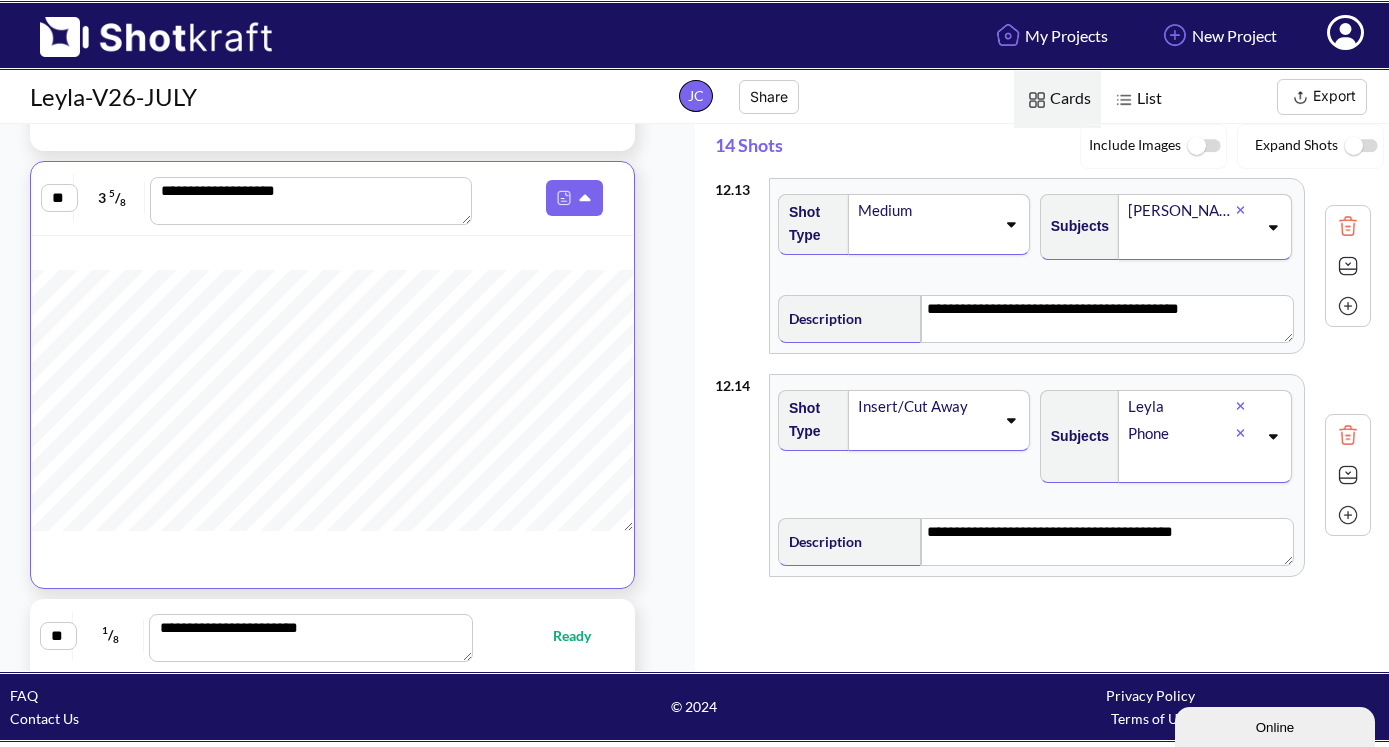 scroll, scrollTop: 2577, scrollLeft: 0, axis: vertical 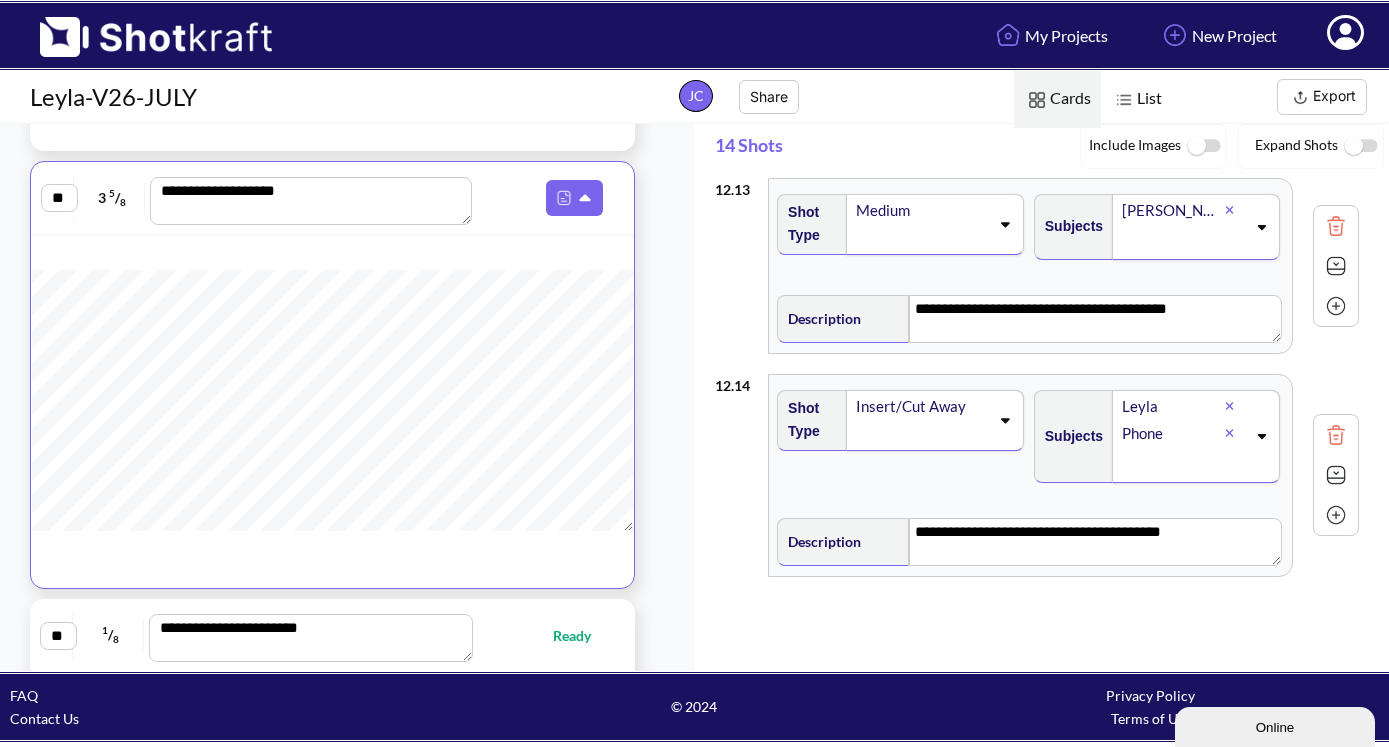 click 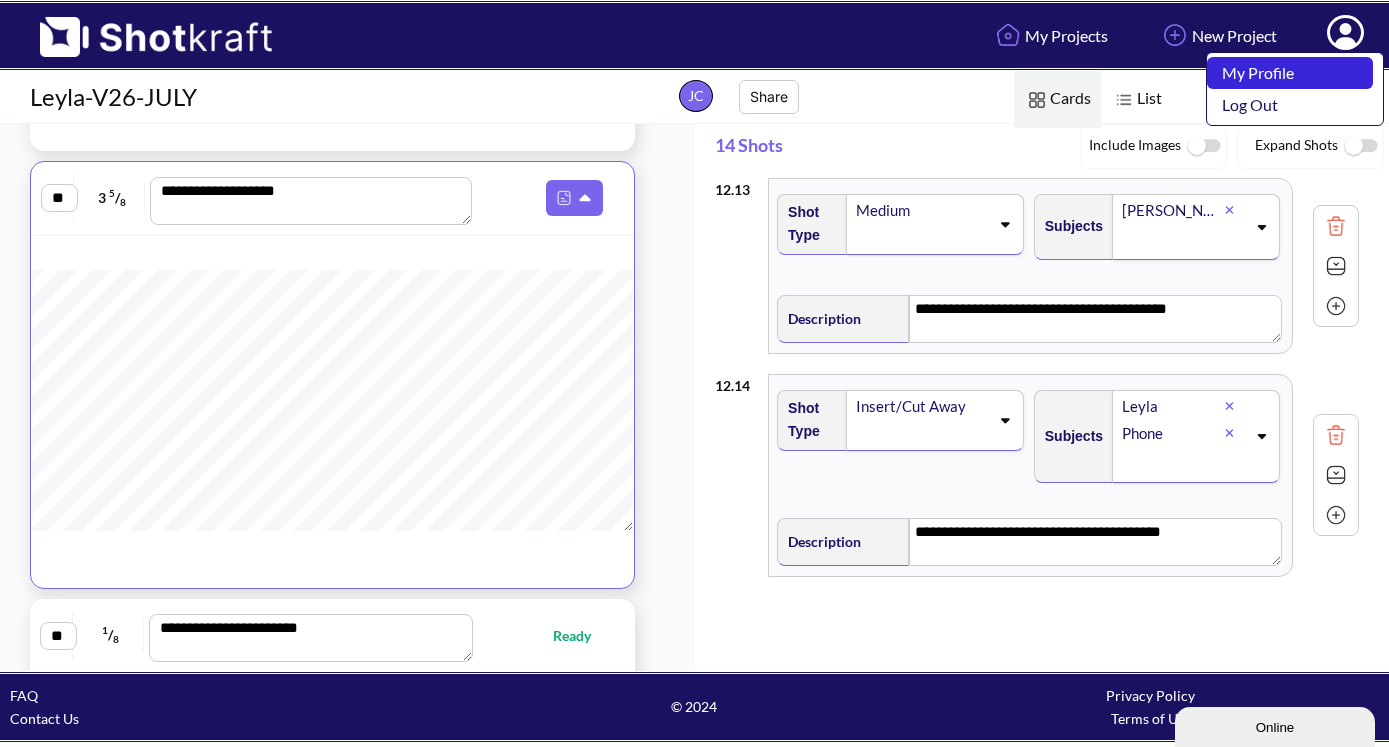 click on "My Profile" at bounding box center (1290, 73) 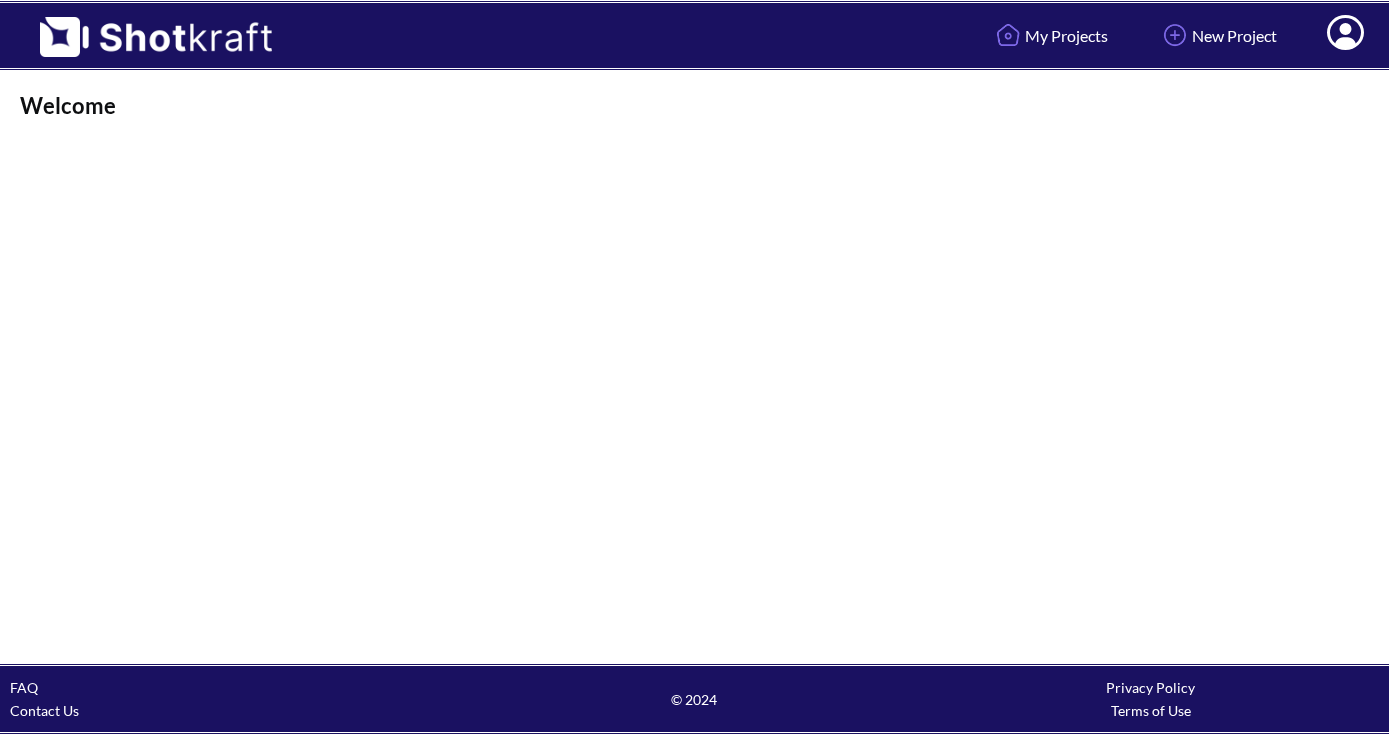 scroll, scrollTop: 0, scrollLeft: 0, axis: both 